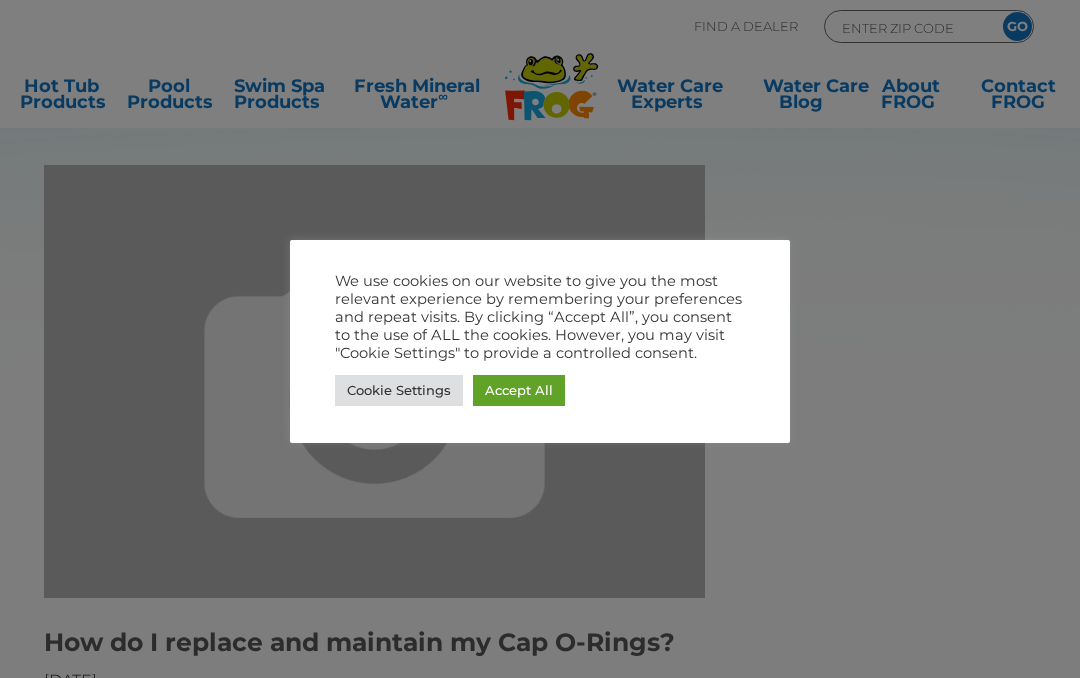 scroll, scrollTop: 0, scrollLeft: 0, axis: both 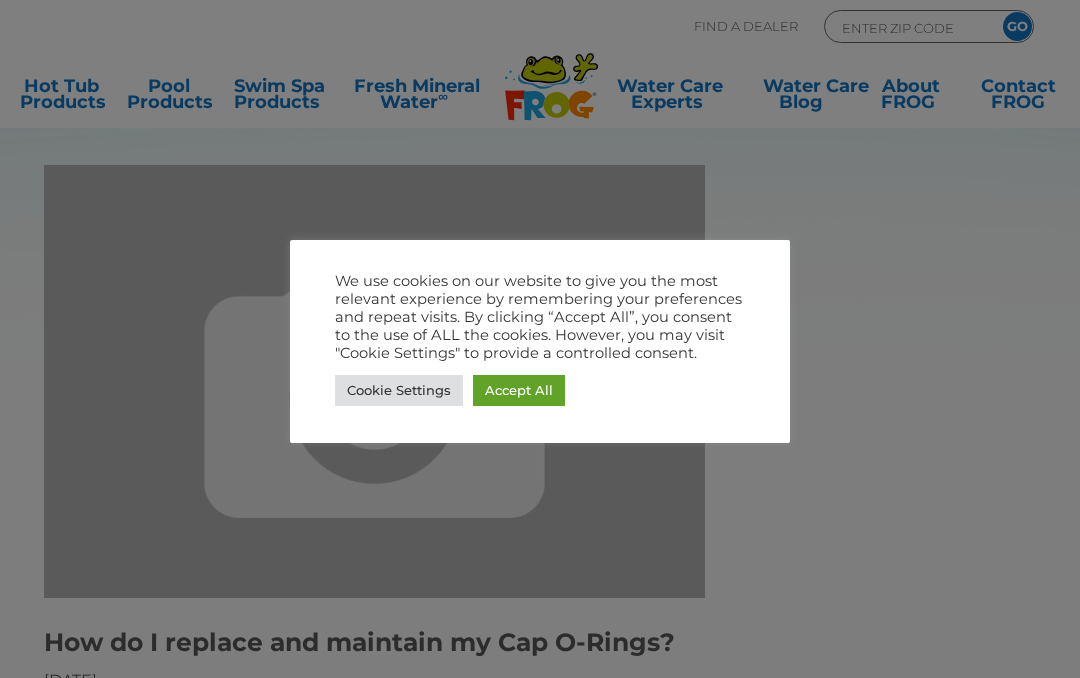 click on "Accept All" at bounding box center [519, 390] 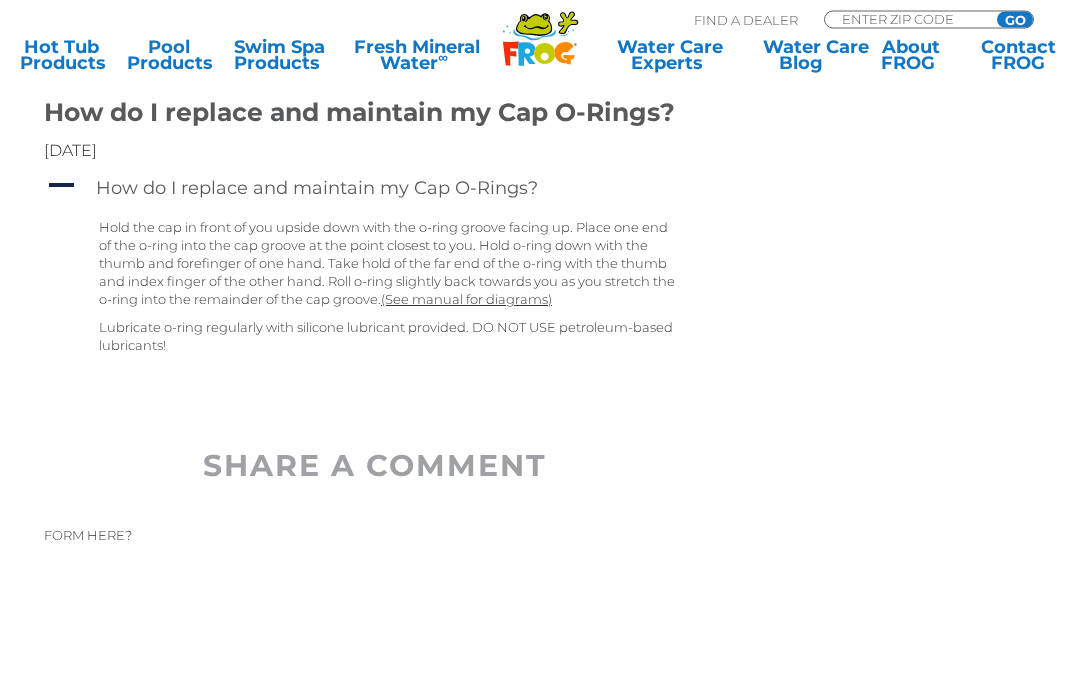 scroll, scrollTop: 516, scrollLeft: 0, axis: vertical 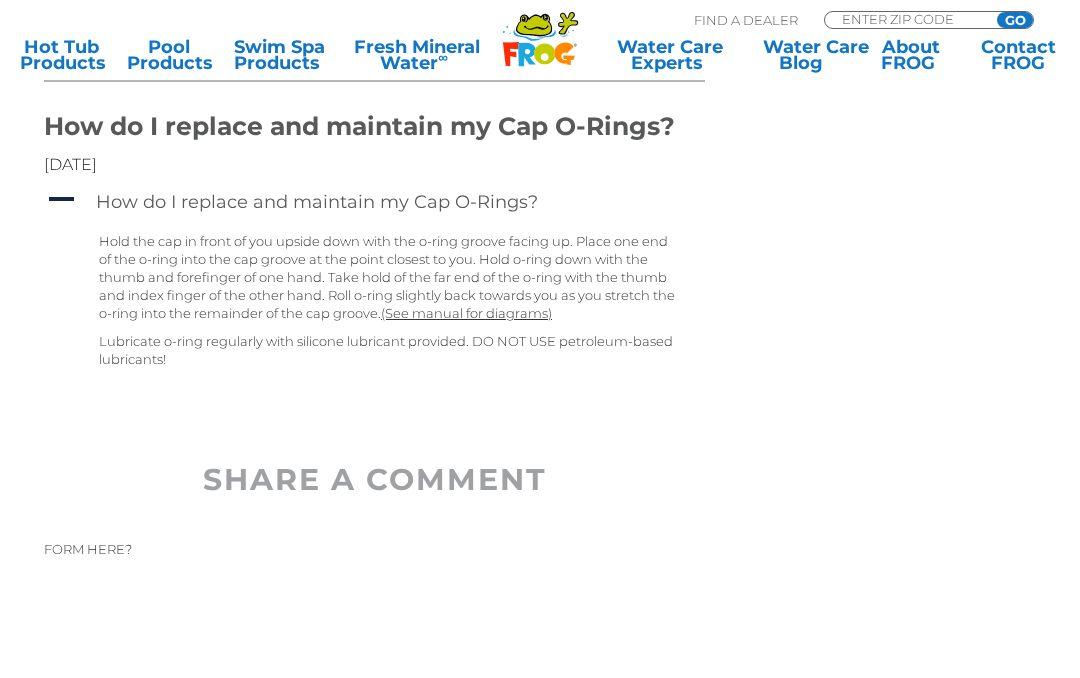 click on "(See manual for diagrams)" at bounding box center (466, 313) 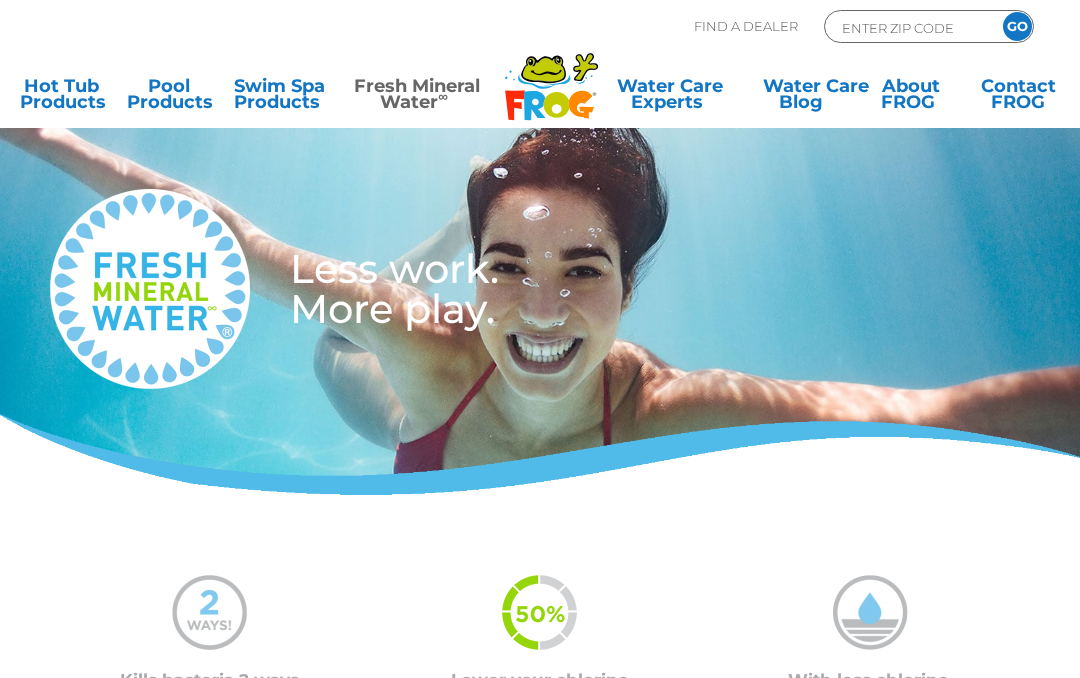 scroll, scrollTop: 0, scrollLeft: 0, axis: both 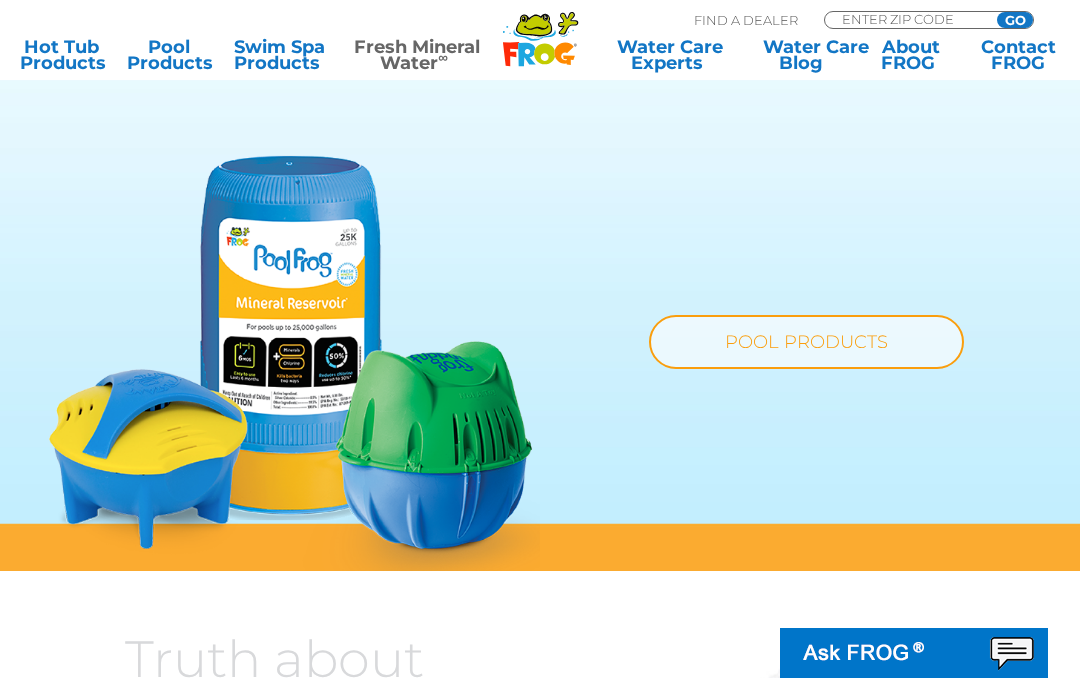 click on "POOL PRODUCTS" at bounding box center (806, 342) 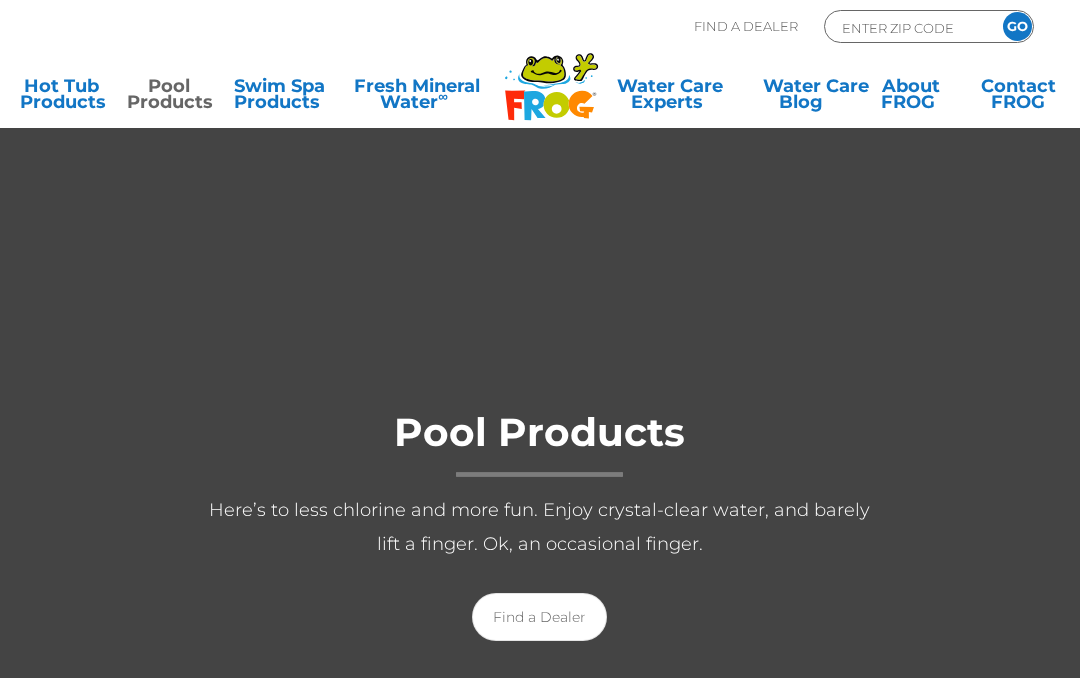 scroll, scrollTop: 0, scrollLeft: 0, axis: both 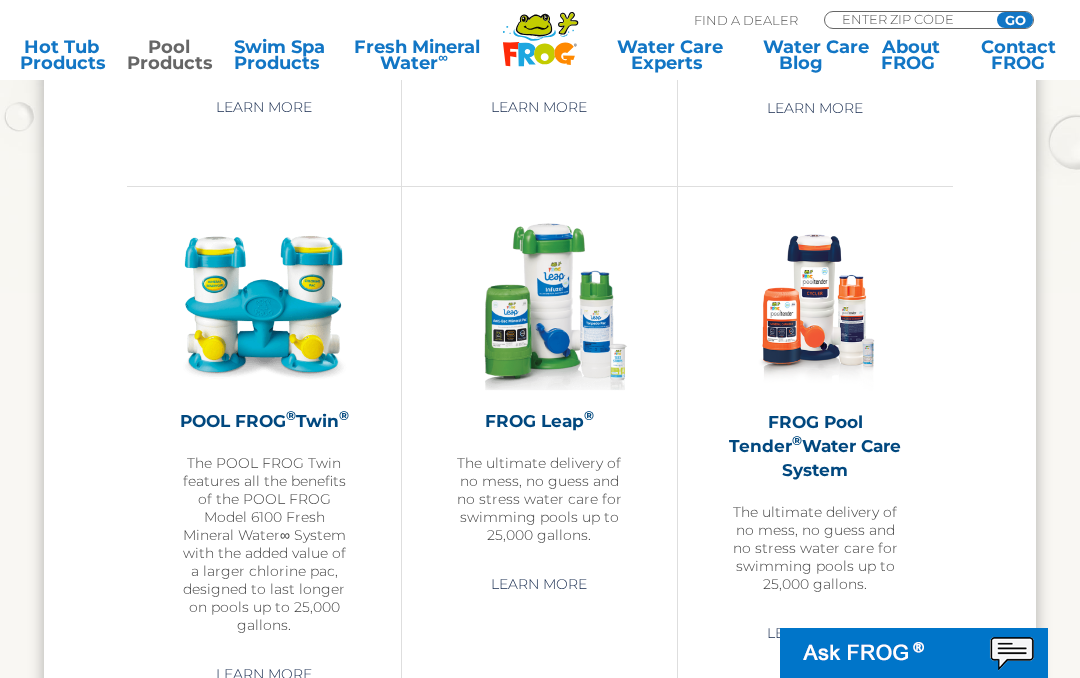 click on "The ultimate delivery of no mess, no guess and no stress water care for swimming pools up to 25,000 gallons." at bounding box center (539, 499) 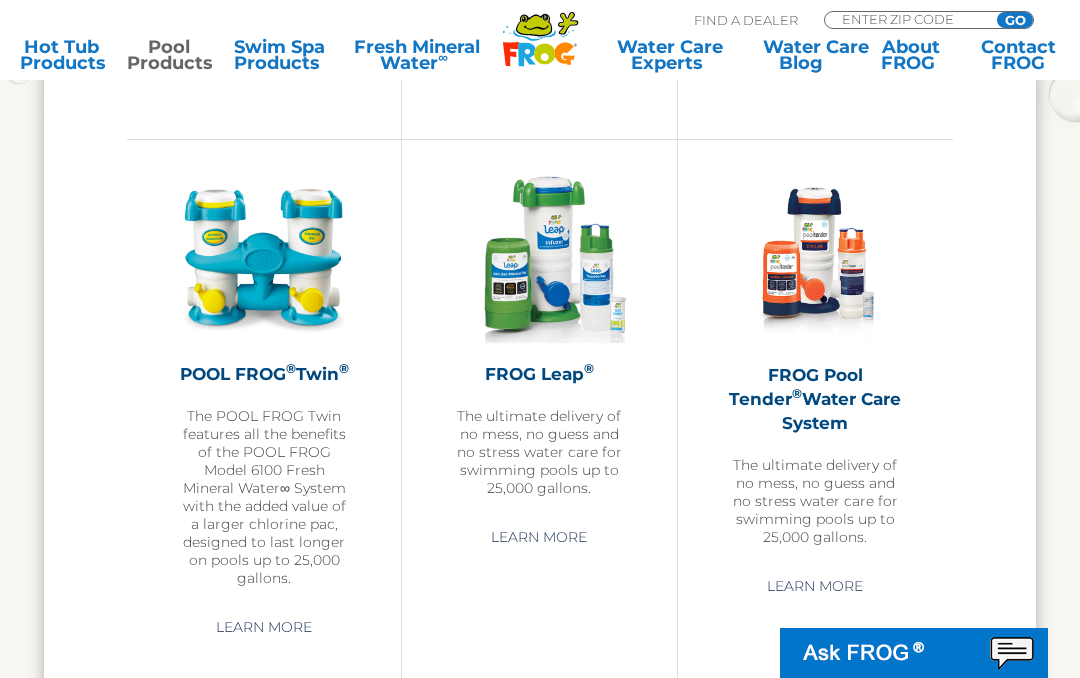 scroll, scrollTop: 2927, scrollLeft: 0, axis: vertical 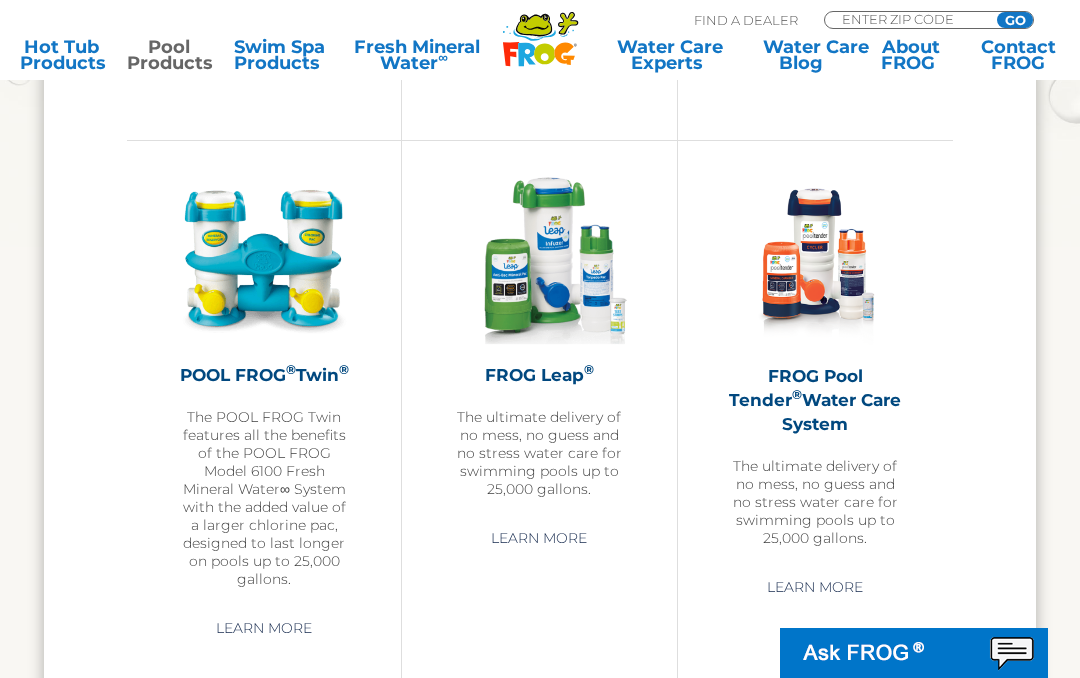 click on "FROG Pool Tender ®  Water Care System The ultimate delivery of no mess, no guess and no stress water care for swimming pools up to 25,000 gallons." at bounding box center [815, 455] 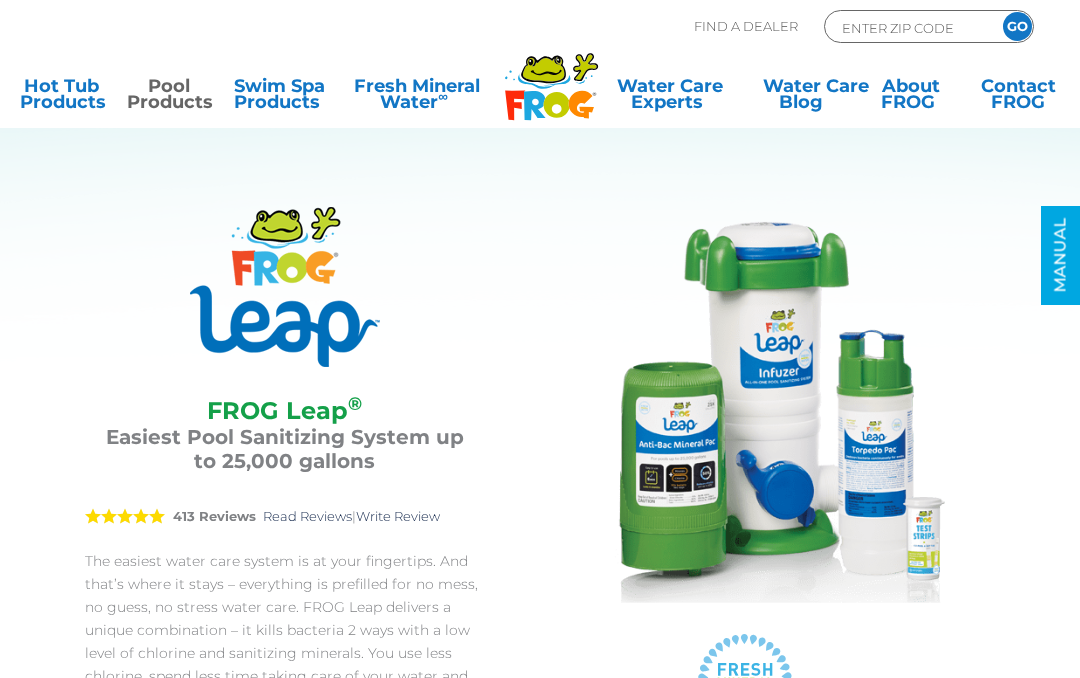 scroll, scrollTop: 0, scrollLeft: 0, axis: both 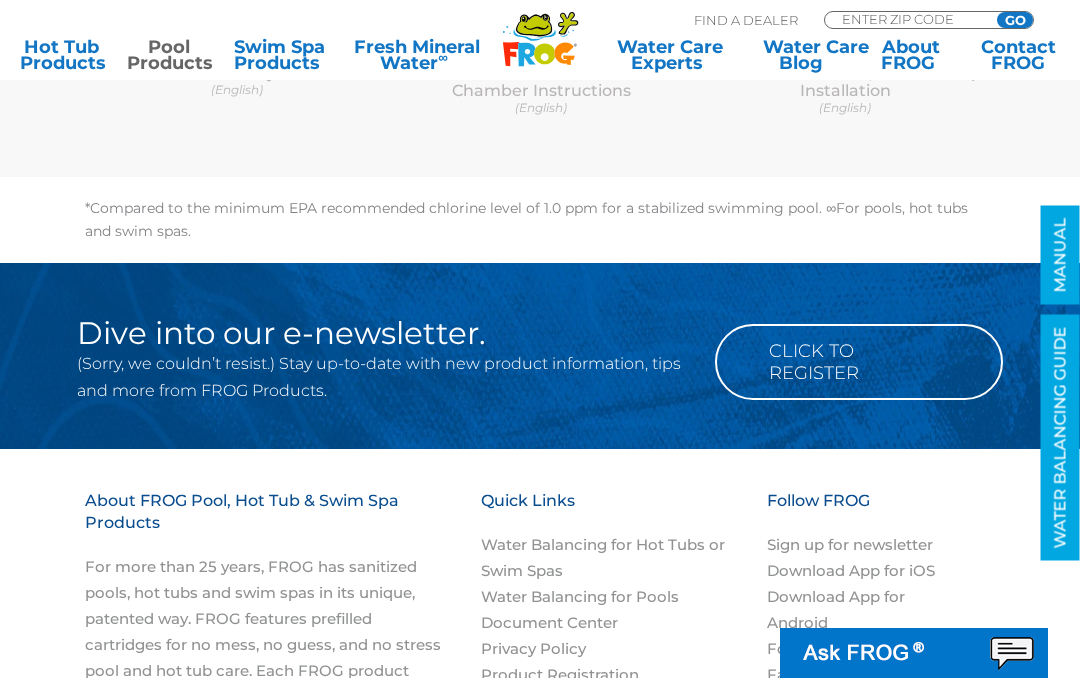 click at bounding box center [930, 653] 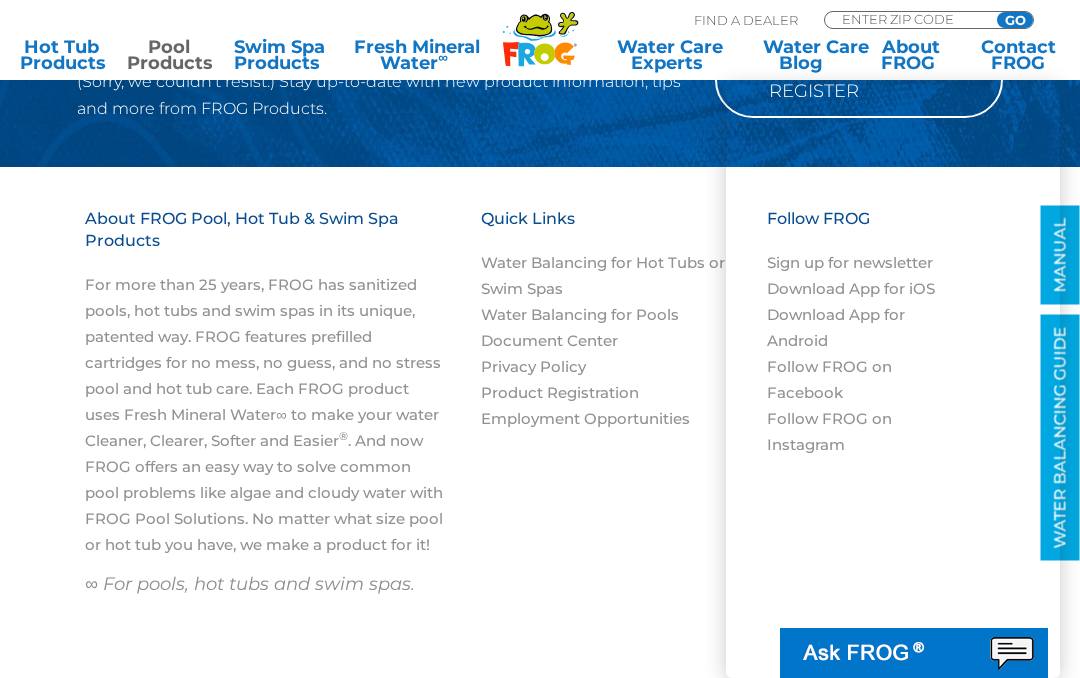 scroll, scrollTop: 6519, scrollLeft: 0, axis: vertical 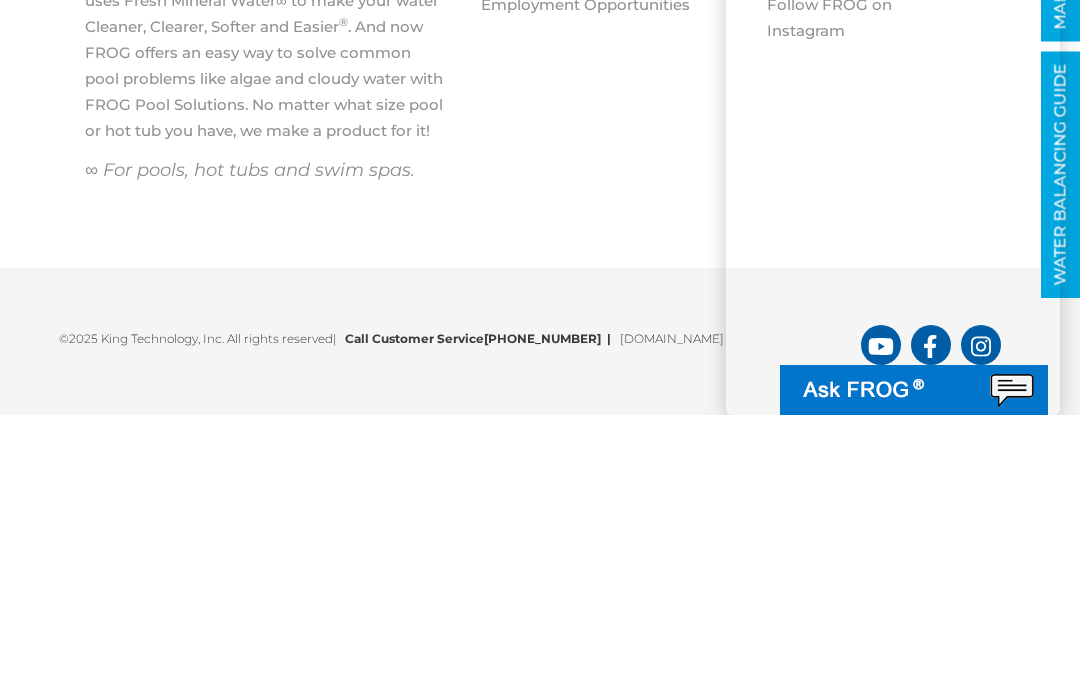 click on "©2025 King Technology, Inc. All rights reserved   |     Call Customer Service  1-800-222-0169    |        www.kingtechnology.com" at bounding box center (460, 596) 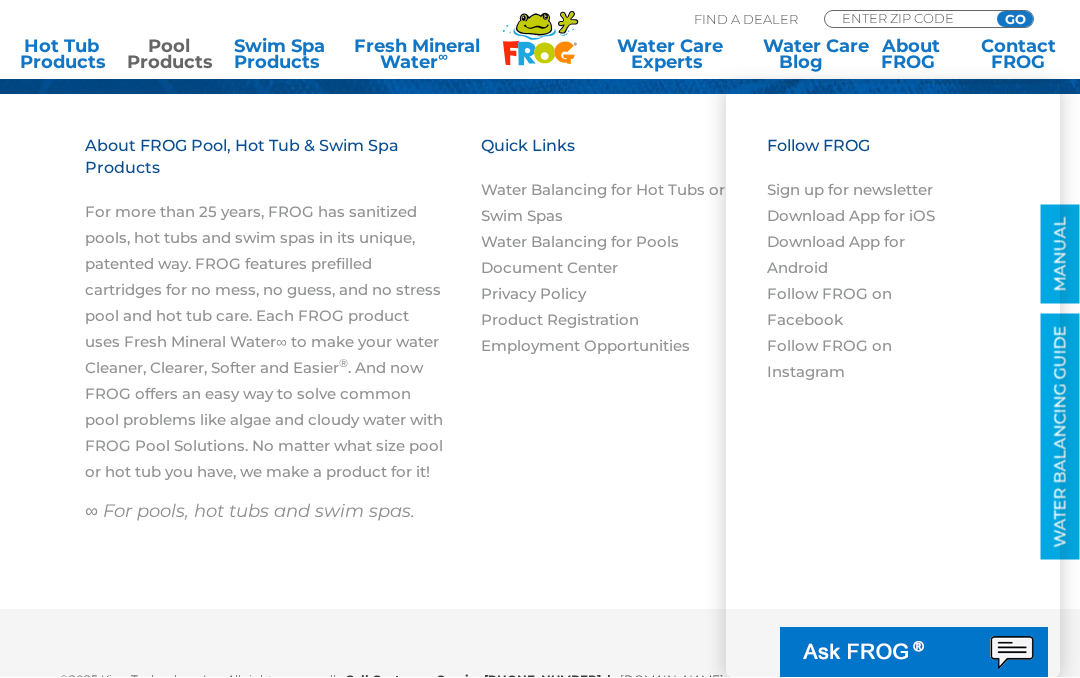 scroll, scrollTop: 6429, scrollLeft: 0, axis: vertical 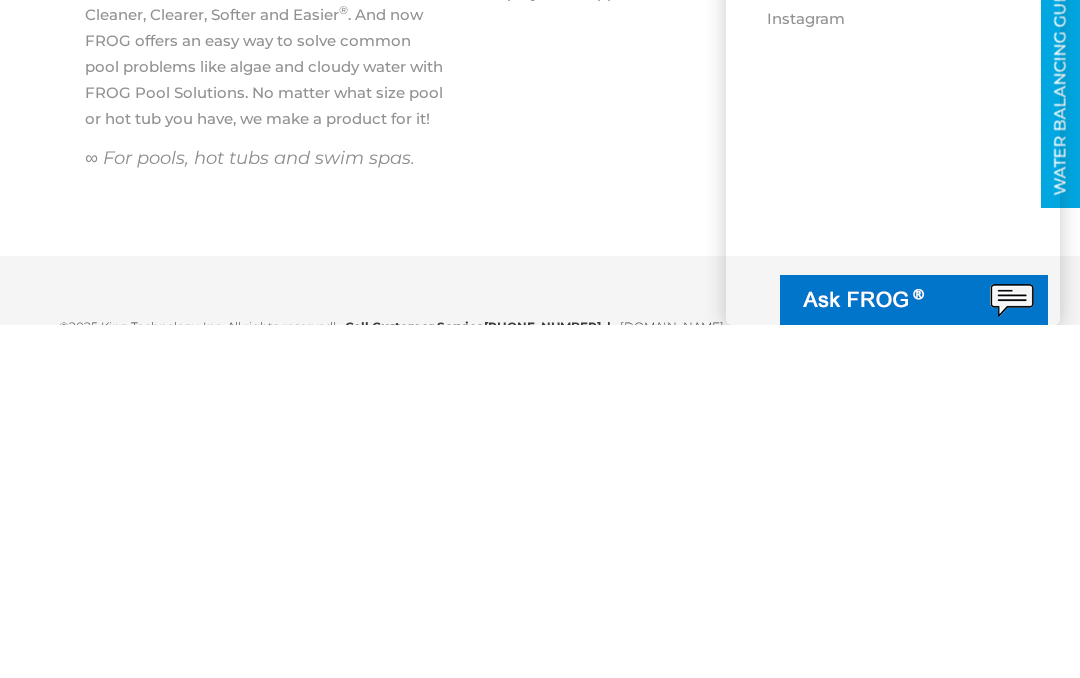 click at bounding box center [941, 682] 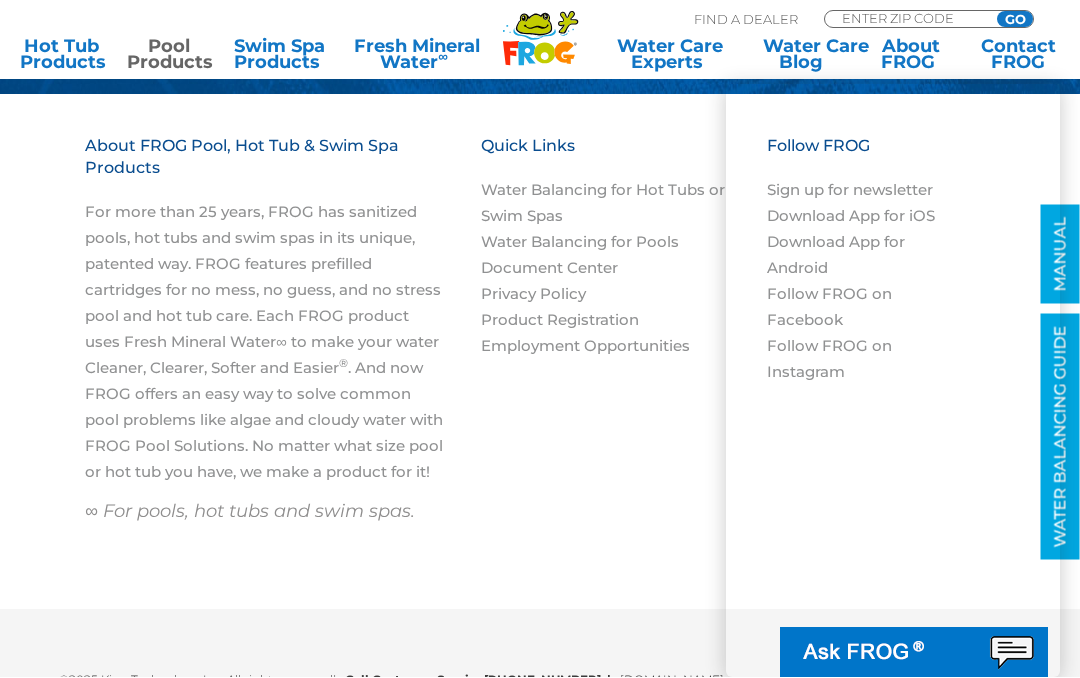 scroll, scrollTop: 6429, scrollLeft: 0, axis: vertical 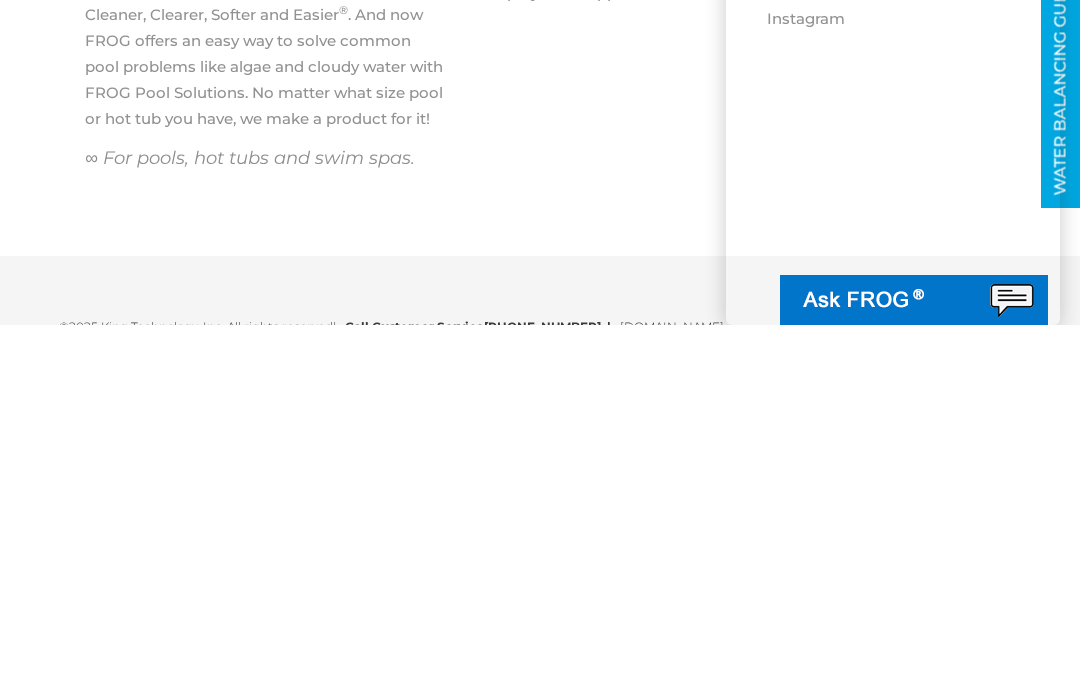 click at bounding box center (941, 682) 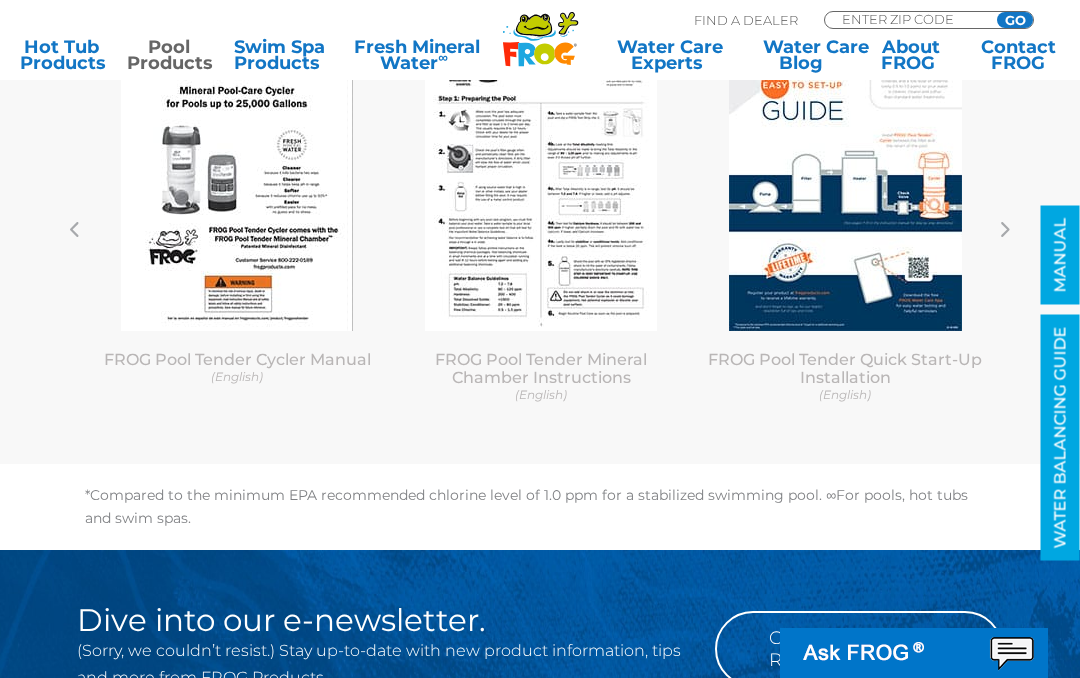 scroll, scrollTop: 5788, scrollLeft: 0, axis: vertical 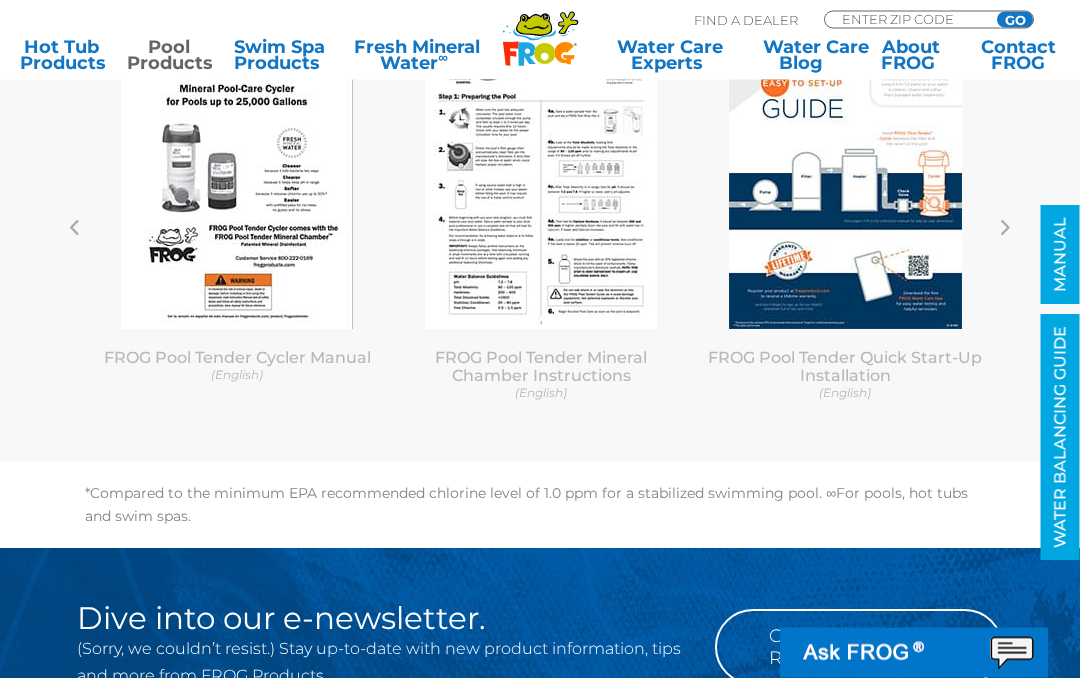 click on "ENTER ZIP CODE" at bounding box center [907, 19] 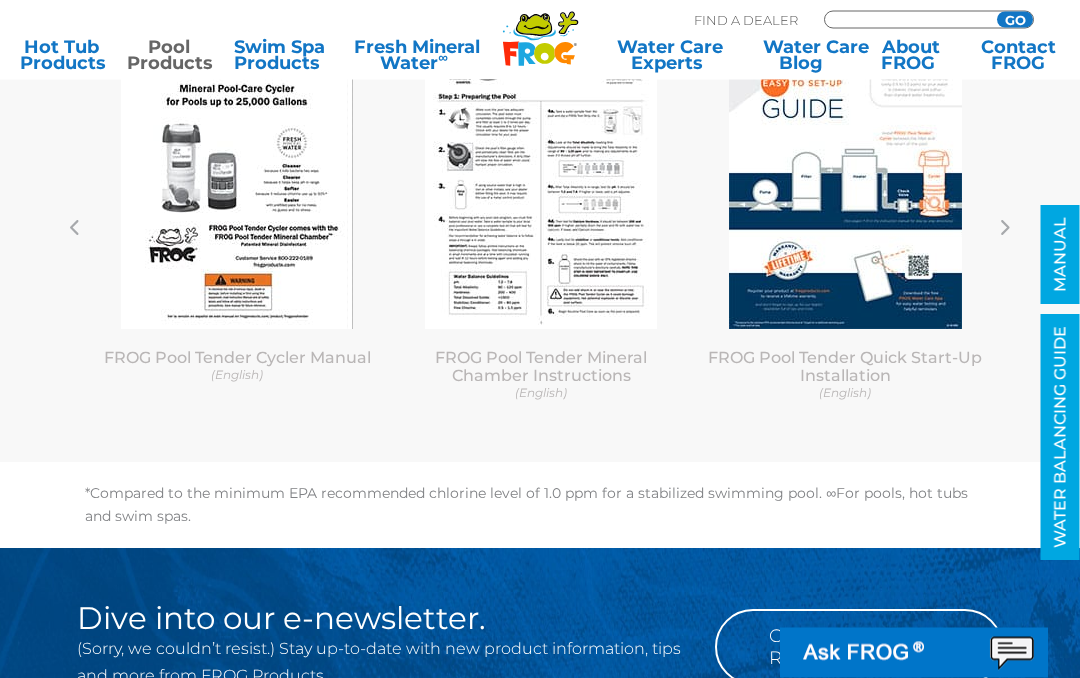 type on "11714" 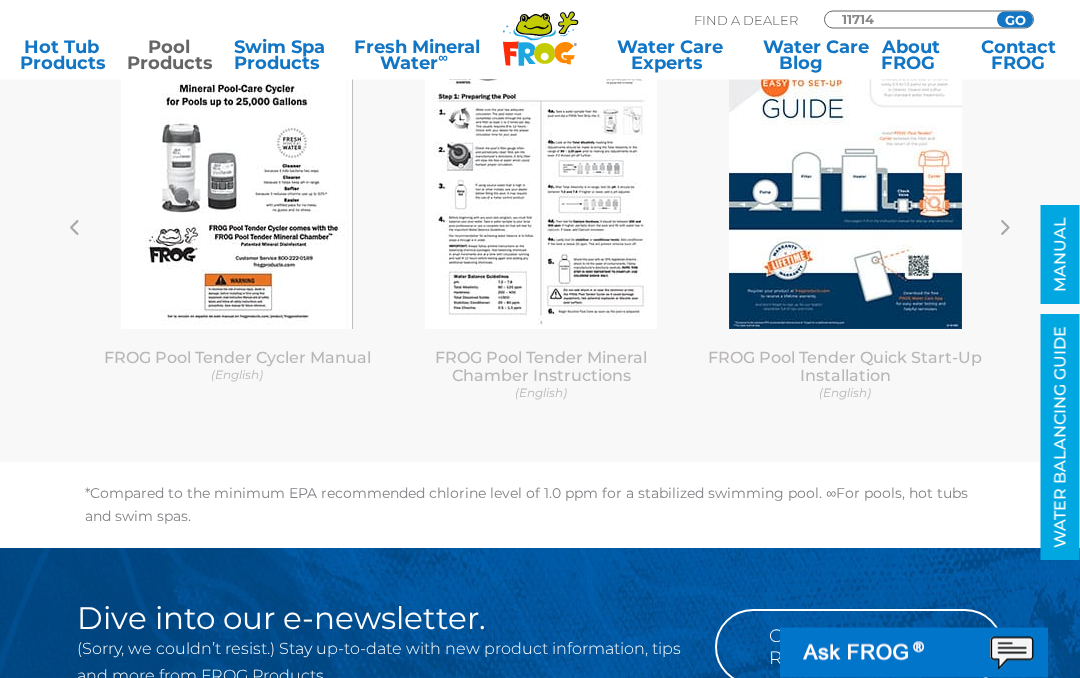 click on "GO" at bounding box center (1015, 20) 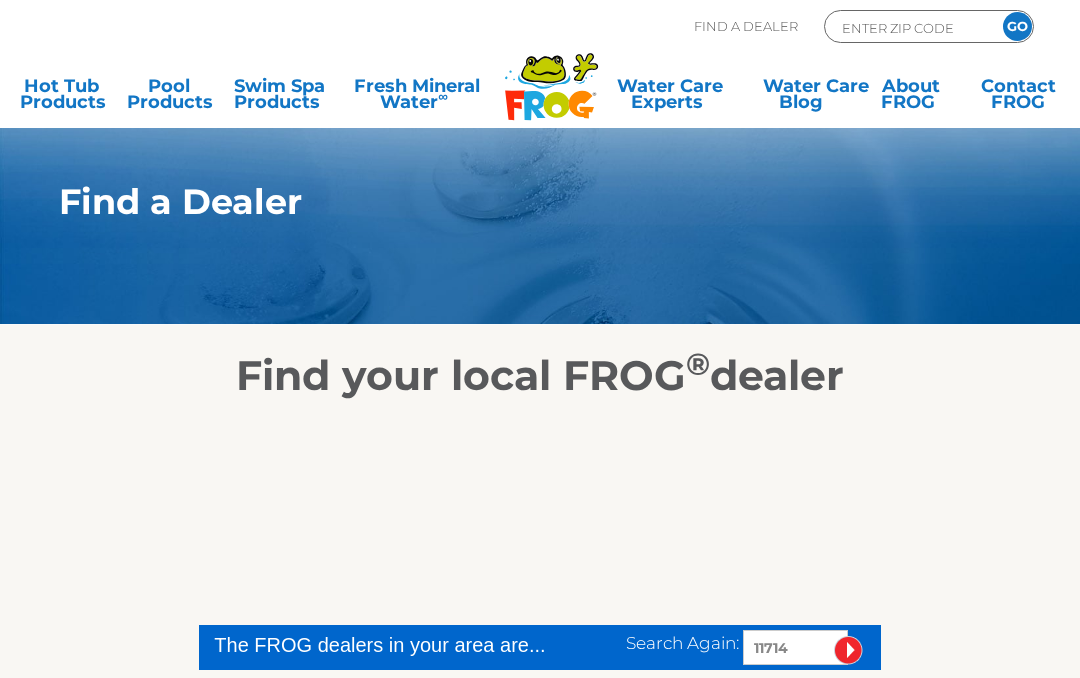 scroll, scrollTop: 0, scrollLeft: 0, axis: both 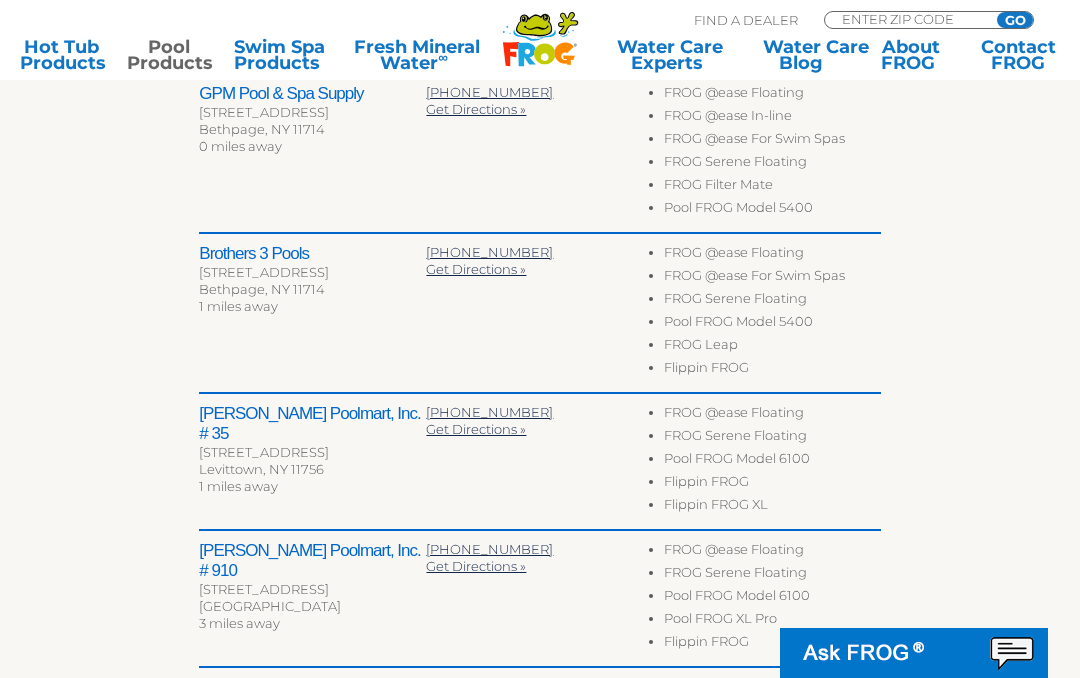 click on "Pool  Products" at bounding box center [168, 55] 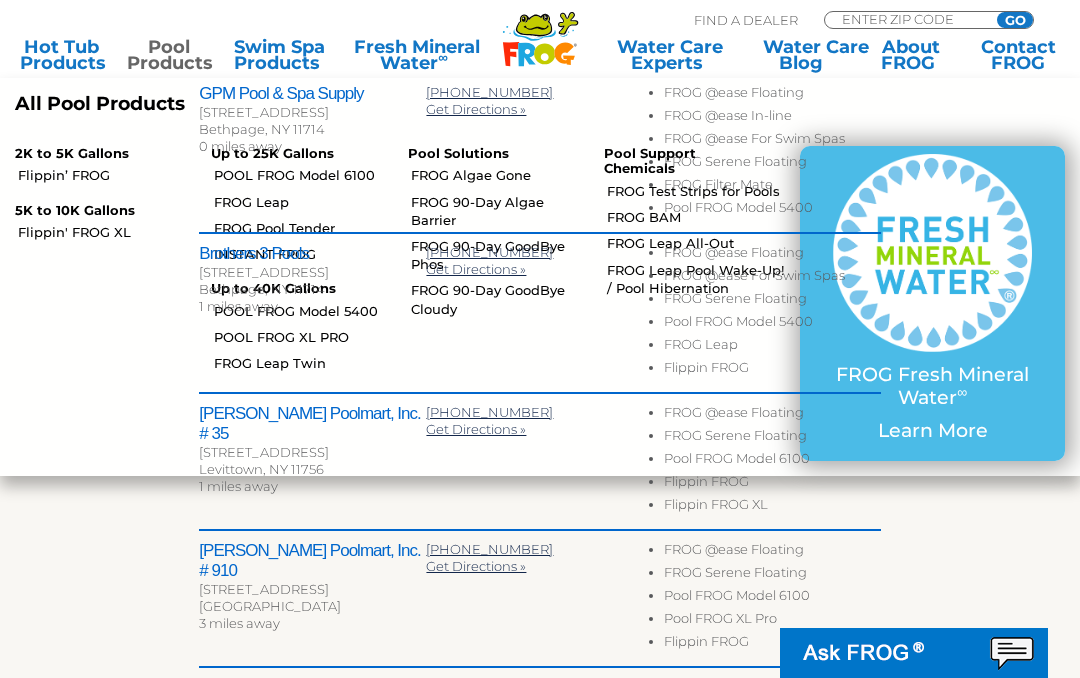 click on "All Pool Products" at bounding box center [270, 104] 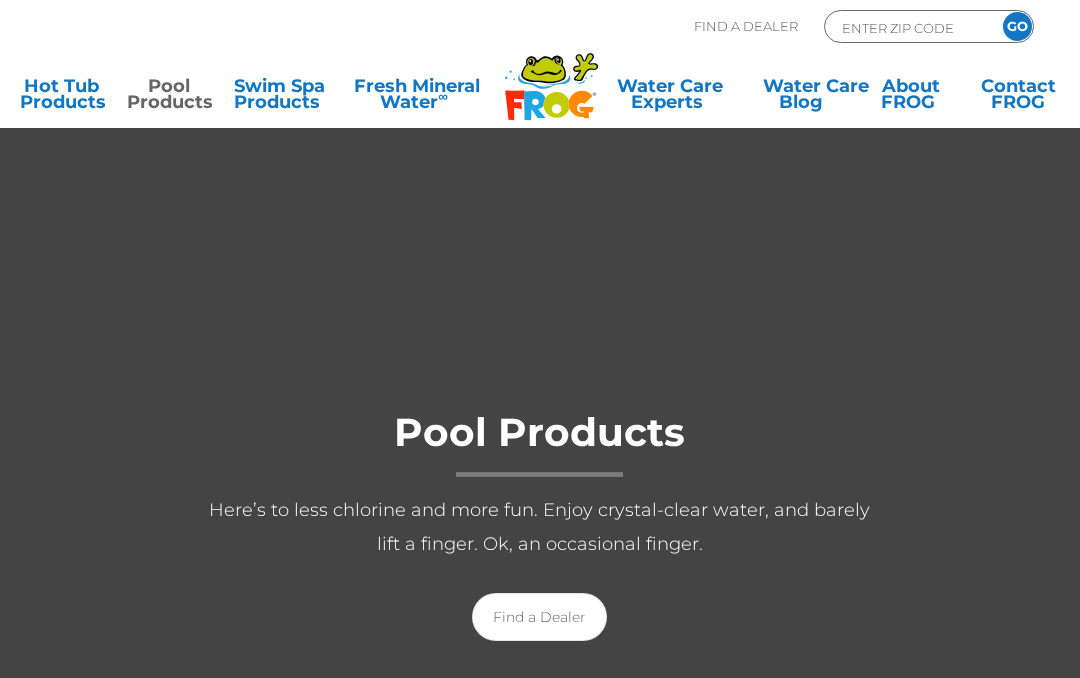 scroll, scrollTop: 0, scrollLeft: 0, axis: both 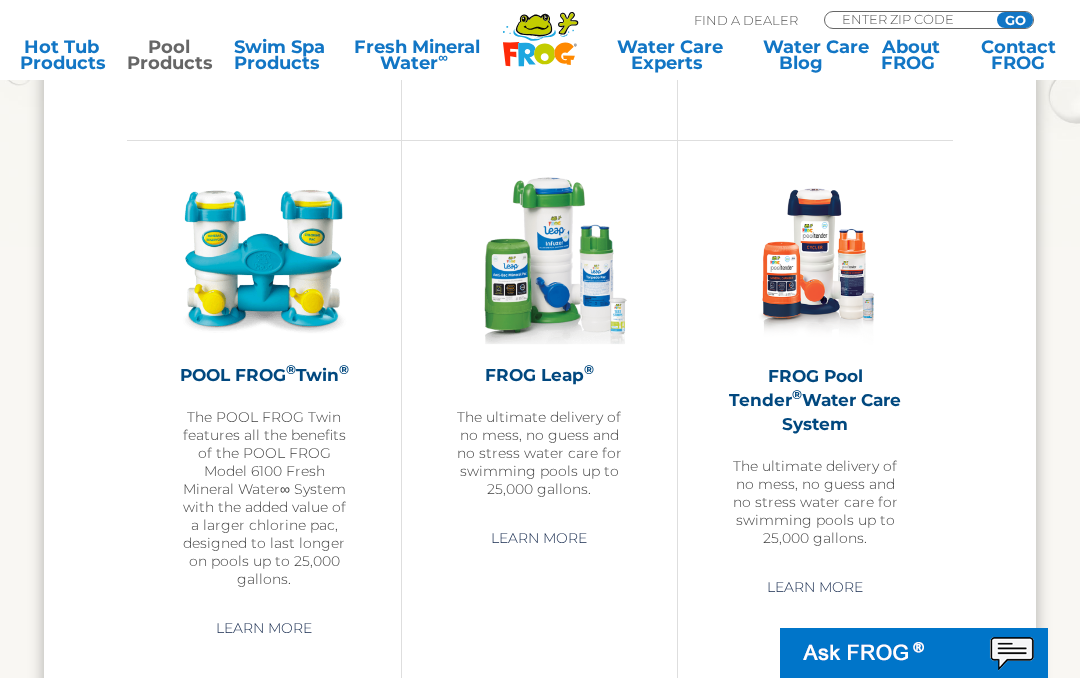 click on "Learn More" at bounding box center (539, 538) 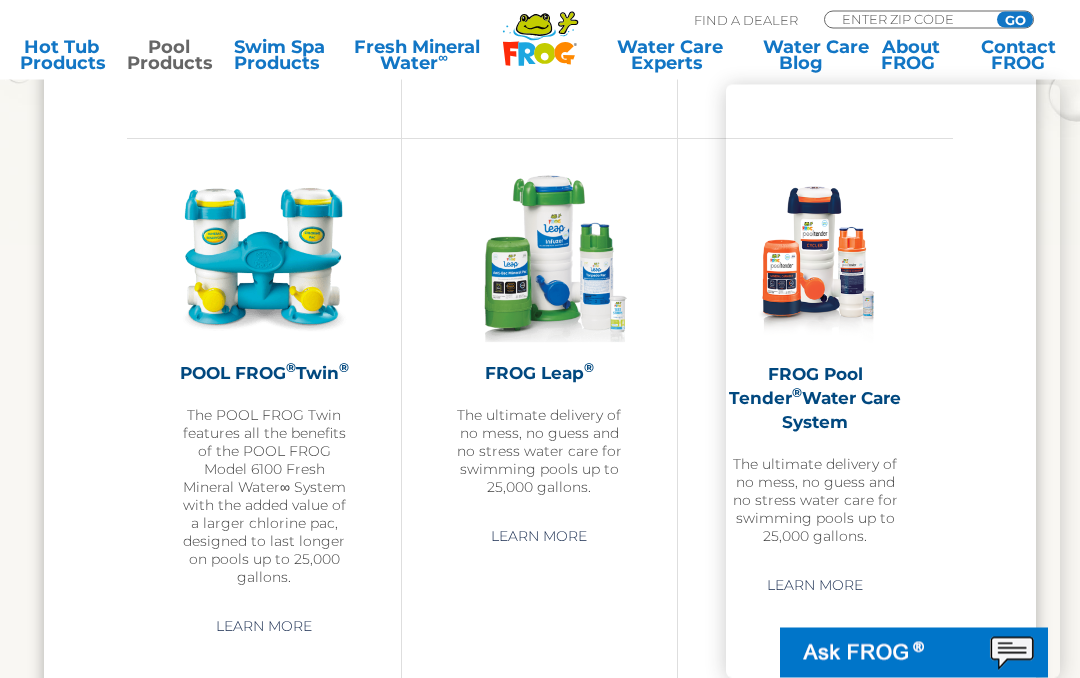 scroll, scrollTop: 2929, scrollLeft: 0, axis: vertical 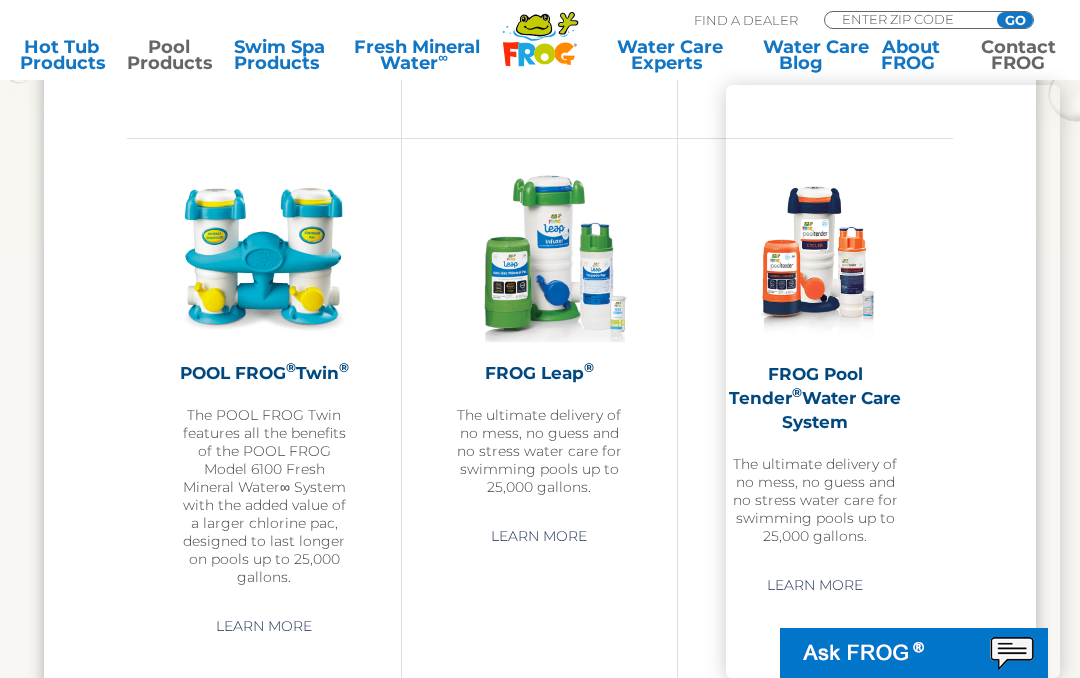 click on "Contact  FROG" at bounding box center (1018, 55) 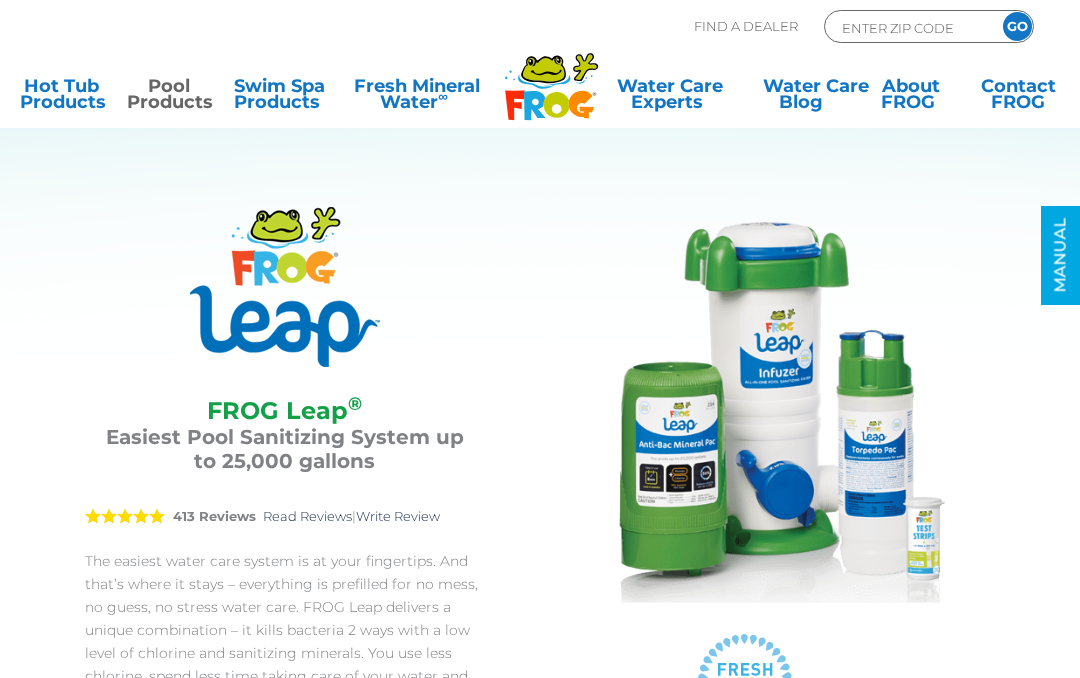 scroll, scrollTop: 0, scrollLeft: 0, axis: both 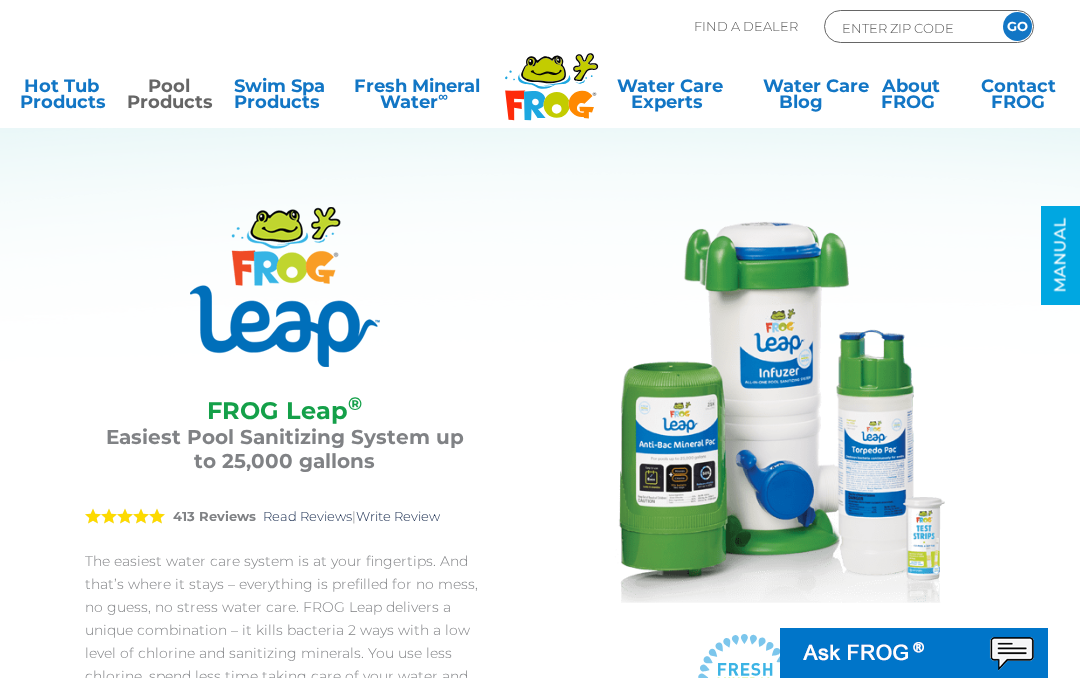 click at bounding box center [745, 407] 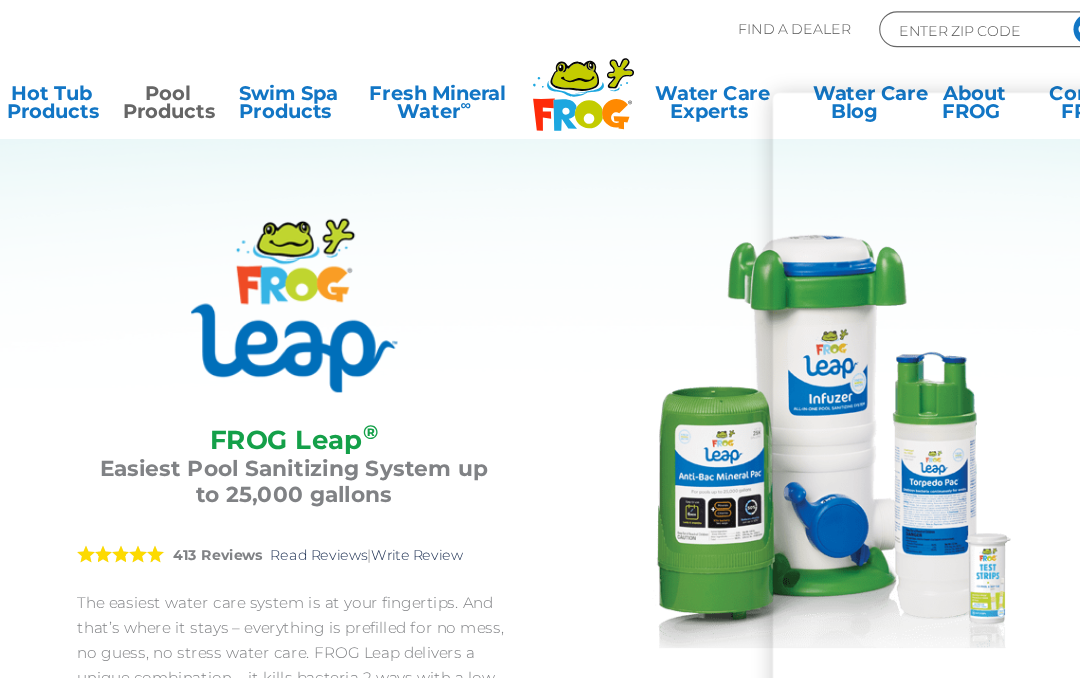 scroll, scrollTop: 0, scrollLeft: 0, axis: both 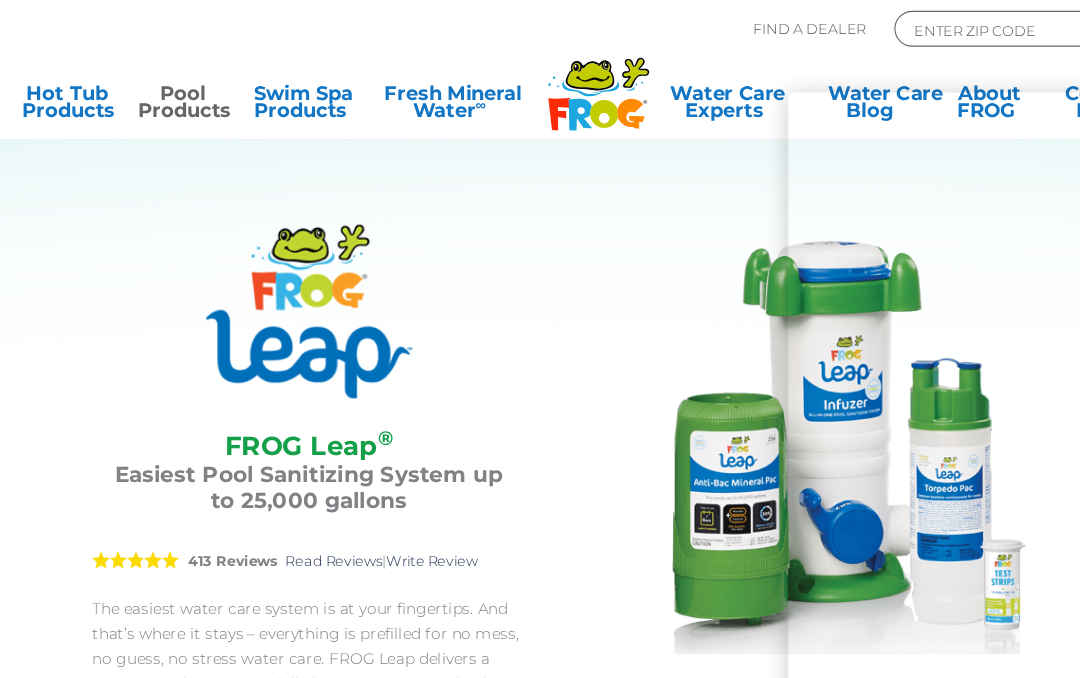 click on "FROG Leap ®
FROG Leap ® 								 Easiest Pool Sanitizing System up to 25,000 gallons
5
413 Reviews   Read Reviews  |  Write Review
The easiest water care system is at your fingertips. And that’s where it stays – everything is prefilled for no mess, no guess, no stress water care. FROG Leap delivers a unique combination – it kills bacteria 2 ways with a low level of chlorine and sanitizing minerals. You use less chlorine, spend less time taking care of your water and have more time to enjoy it.
Kills bacteria 2 ways
Reduces chlorine use up to 50%*
Precision performance – set it and forget it" at bounding box center (305, 513) 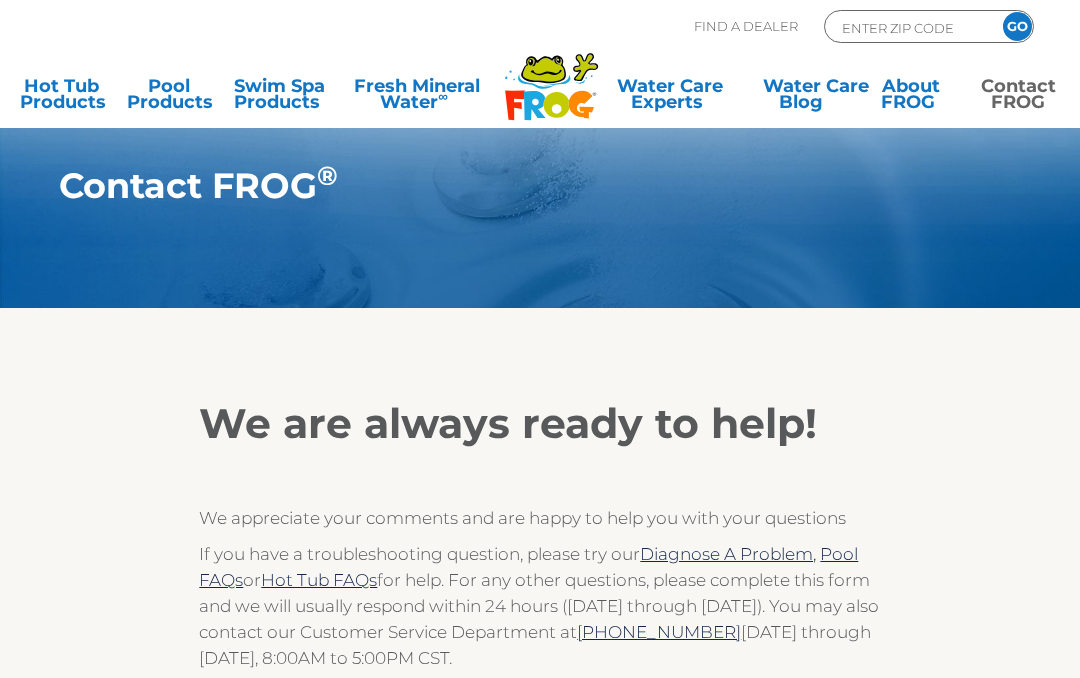 scroll, scrollTop: 0, scrollLeft: 0, axis: both 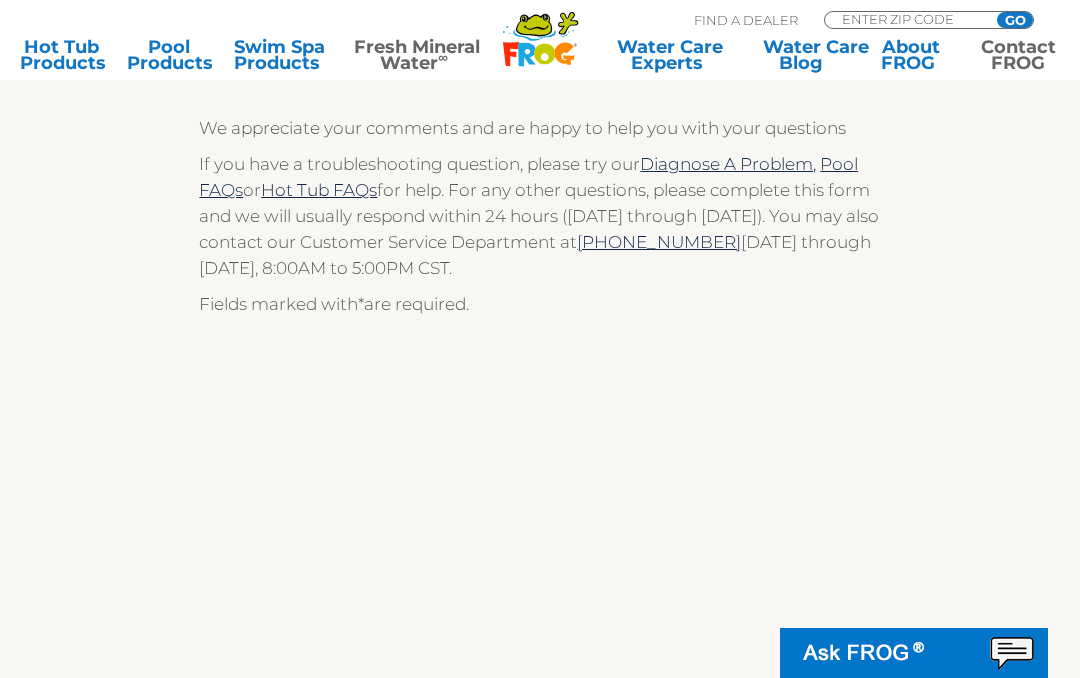 click on "Fresh Mineral  Water ∞" at bounding box center [417, 55] 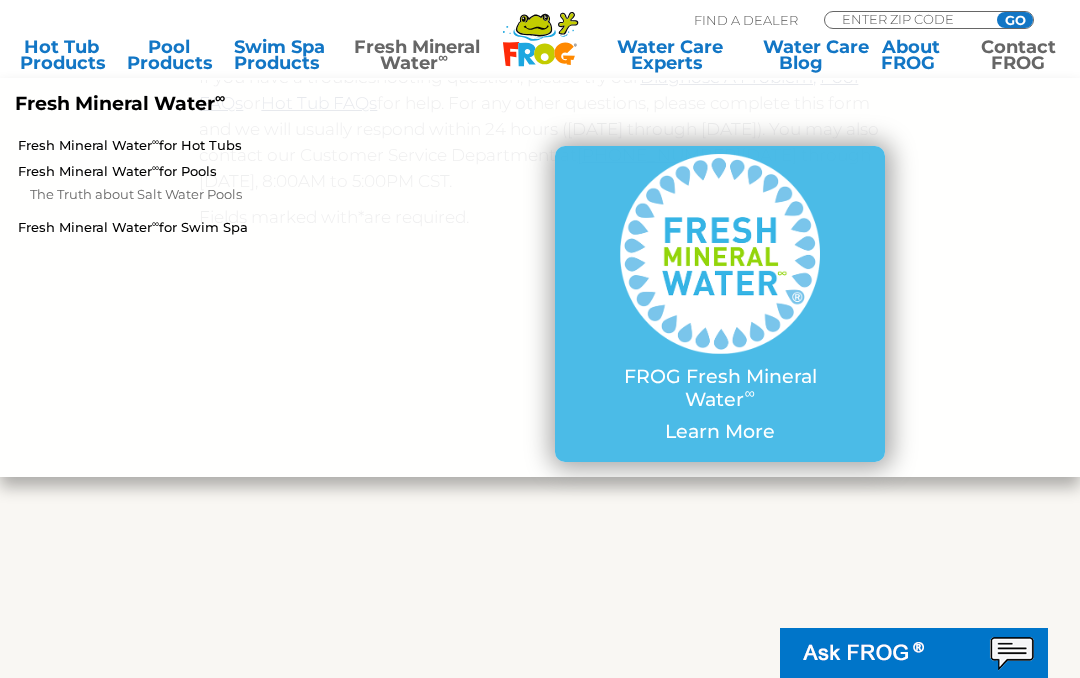 scroll, scrollTop: 480, scrollLeft: 0, axis: vertical 